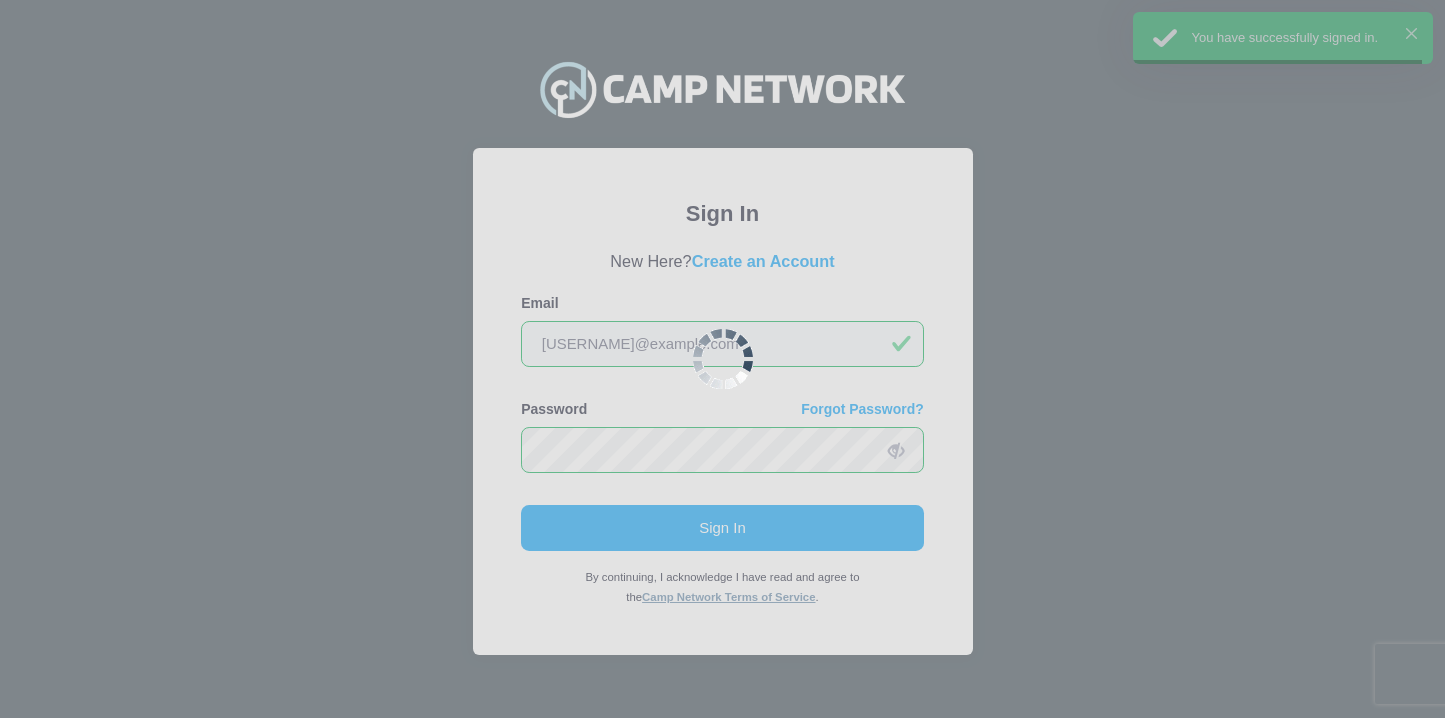 scroll, scrollTop: 0, scrollLeft: 0, axis: both 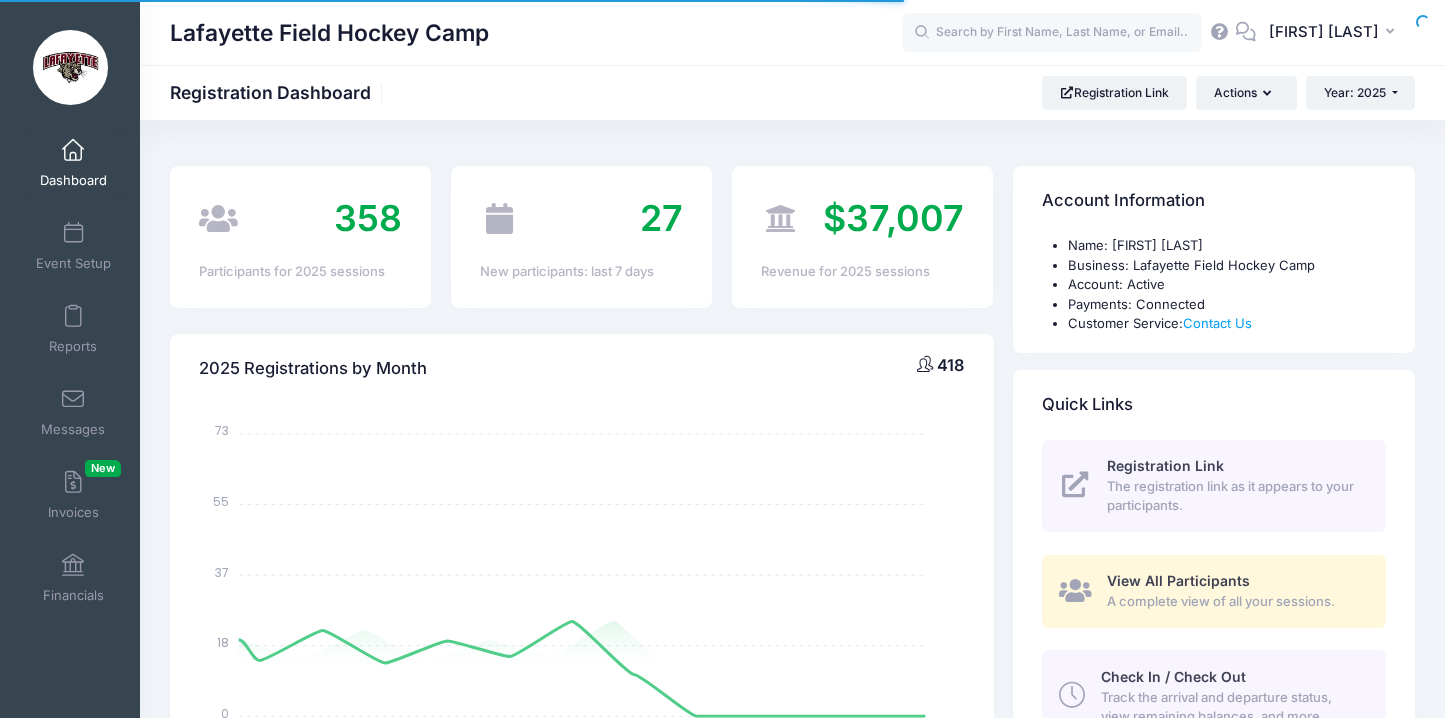select 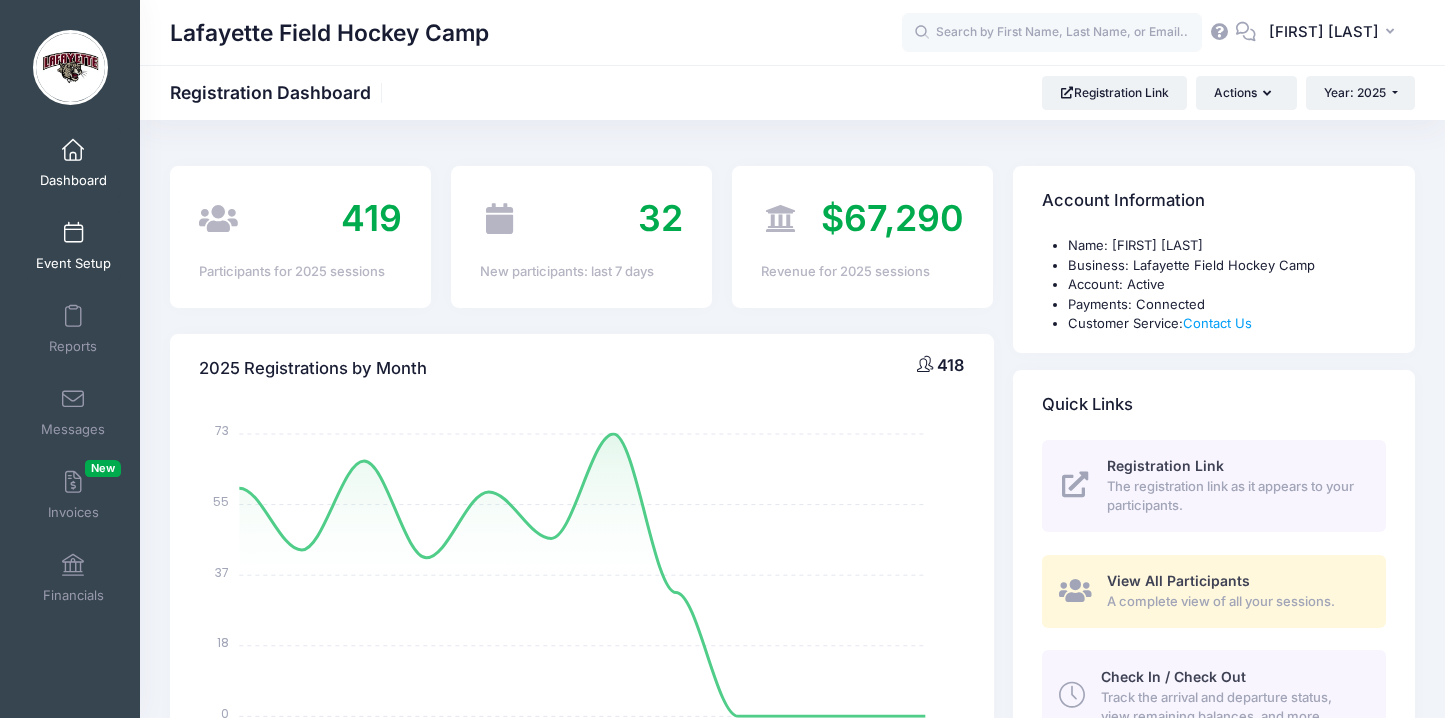 click at bounding box center [73, 234] 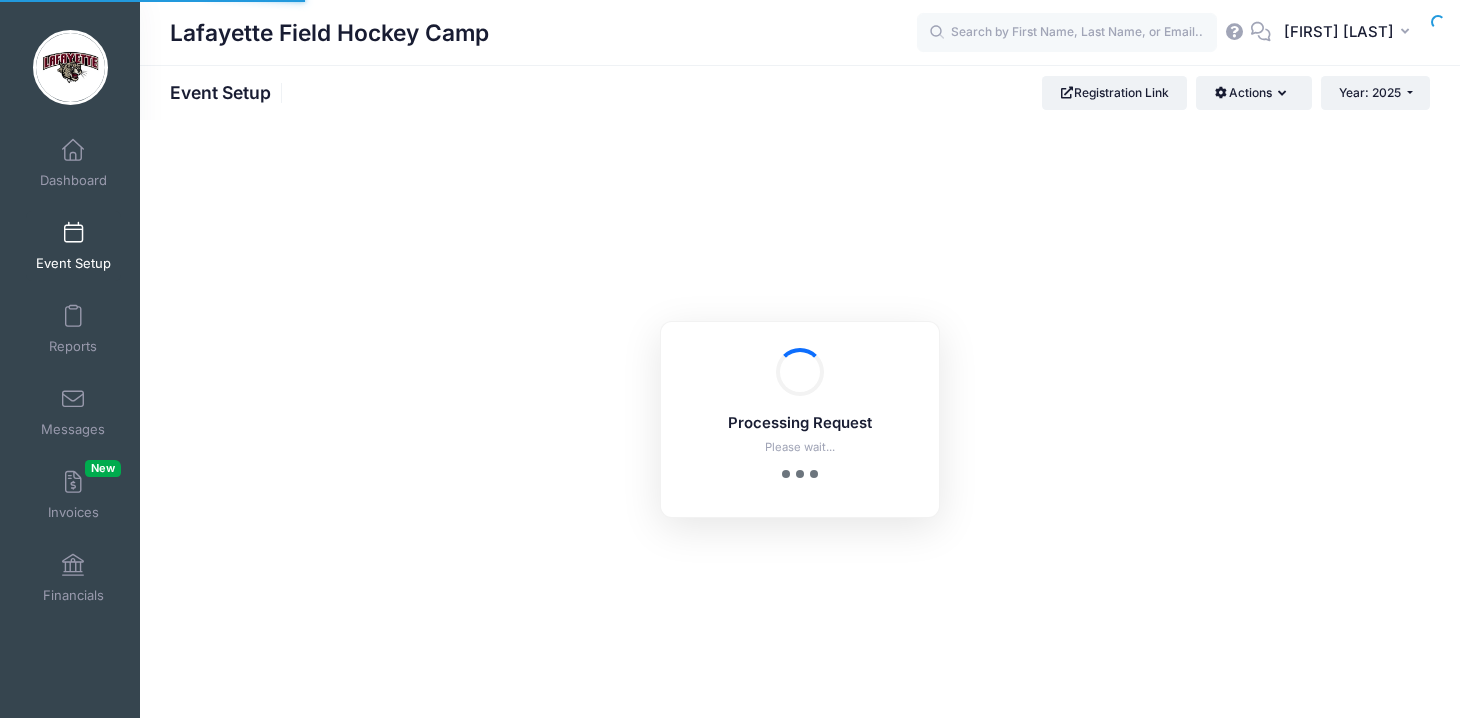 scroll, scrollTop: 0, scrollLeft: 0, axis: both 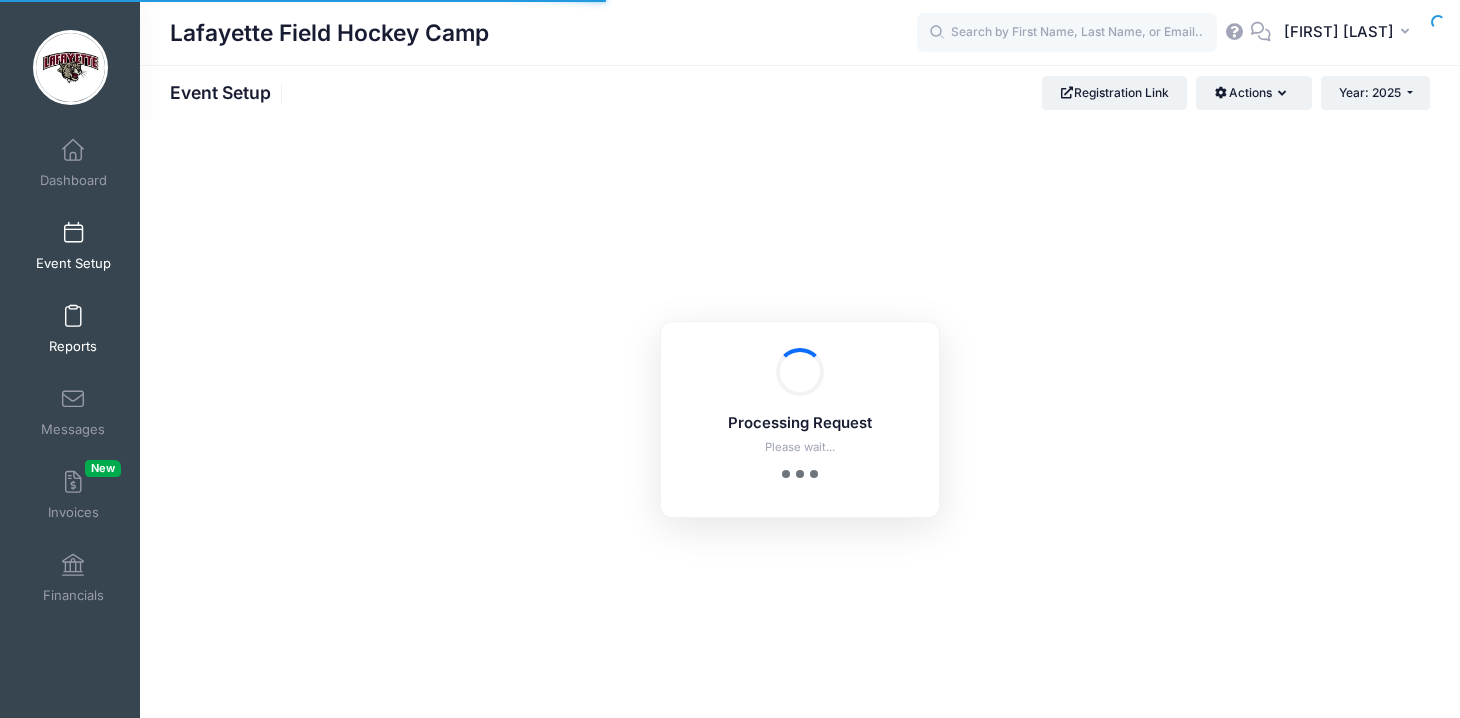 click at bounding box center [73, 317] 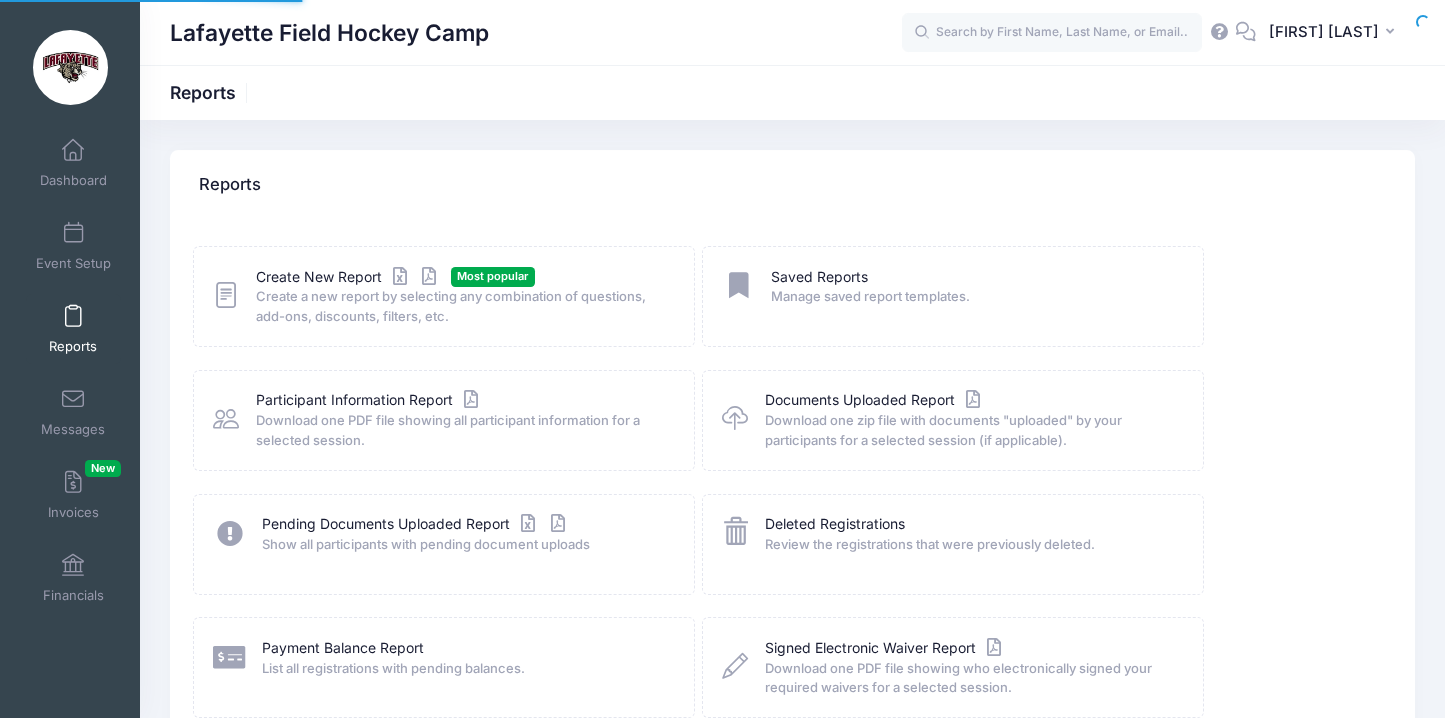scroll, scrollTop: 0, scrollLeft: 0, axis: both 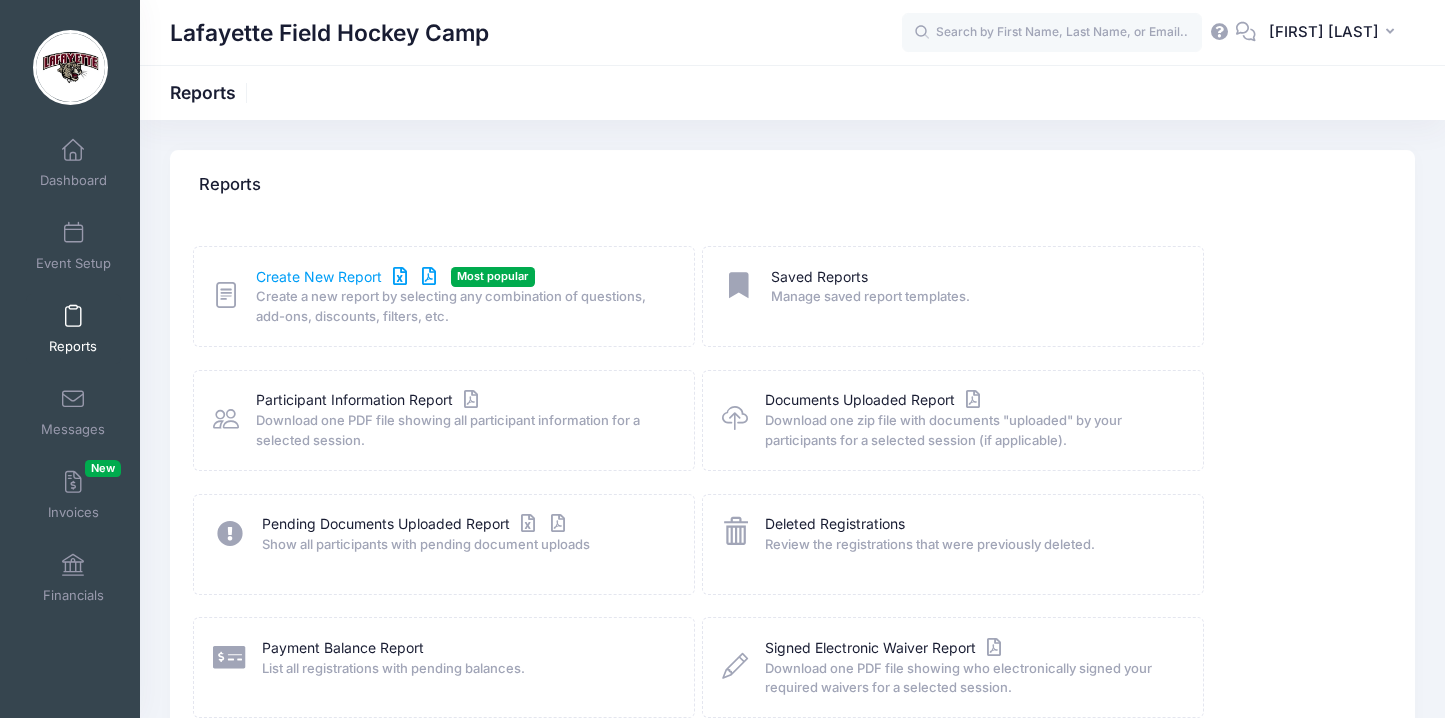 click on "Create New Report" at bounding box center (349, 277) 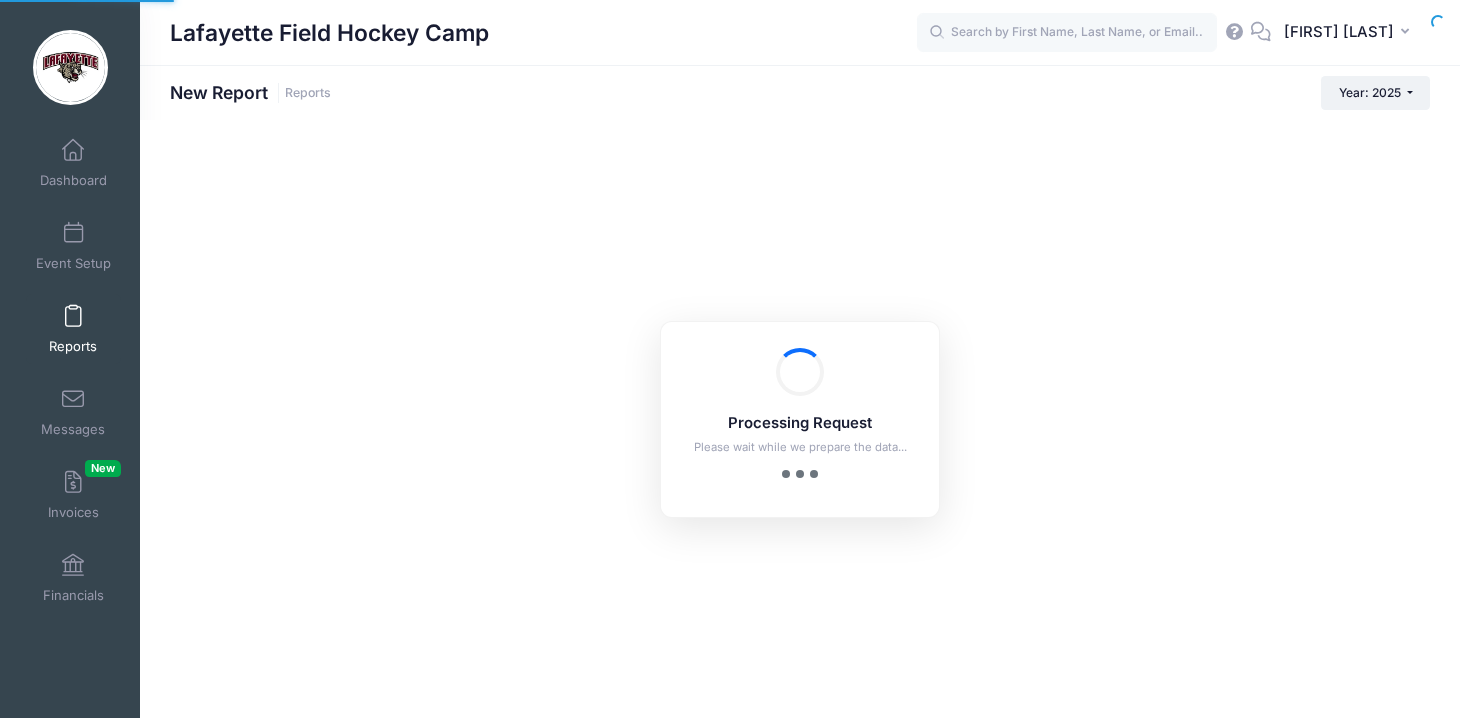 scroll, scrollTop: 0, scrollLeft: 0, axis: both 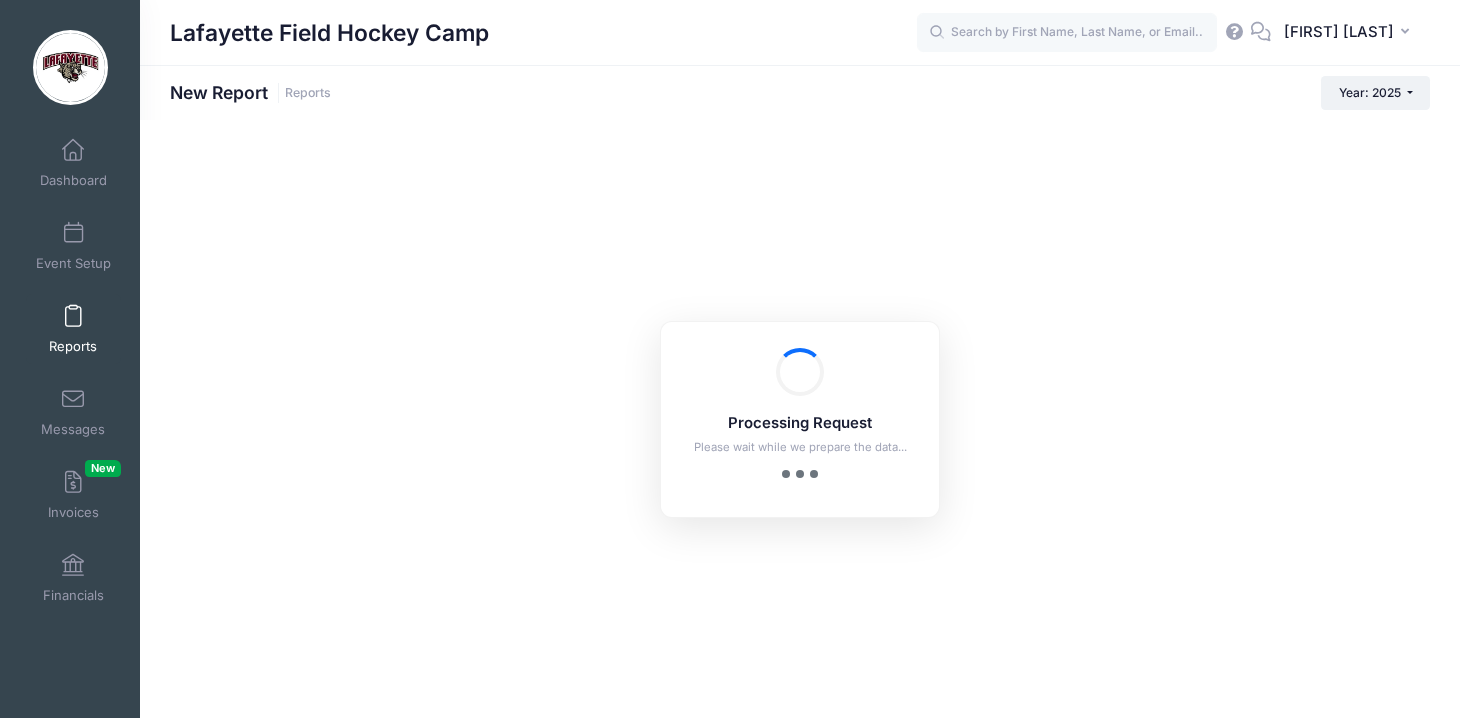 checkbox on "true" 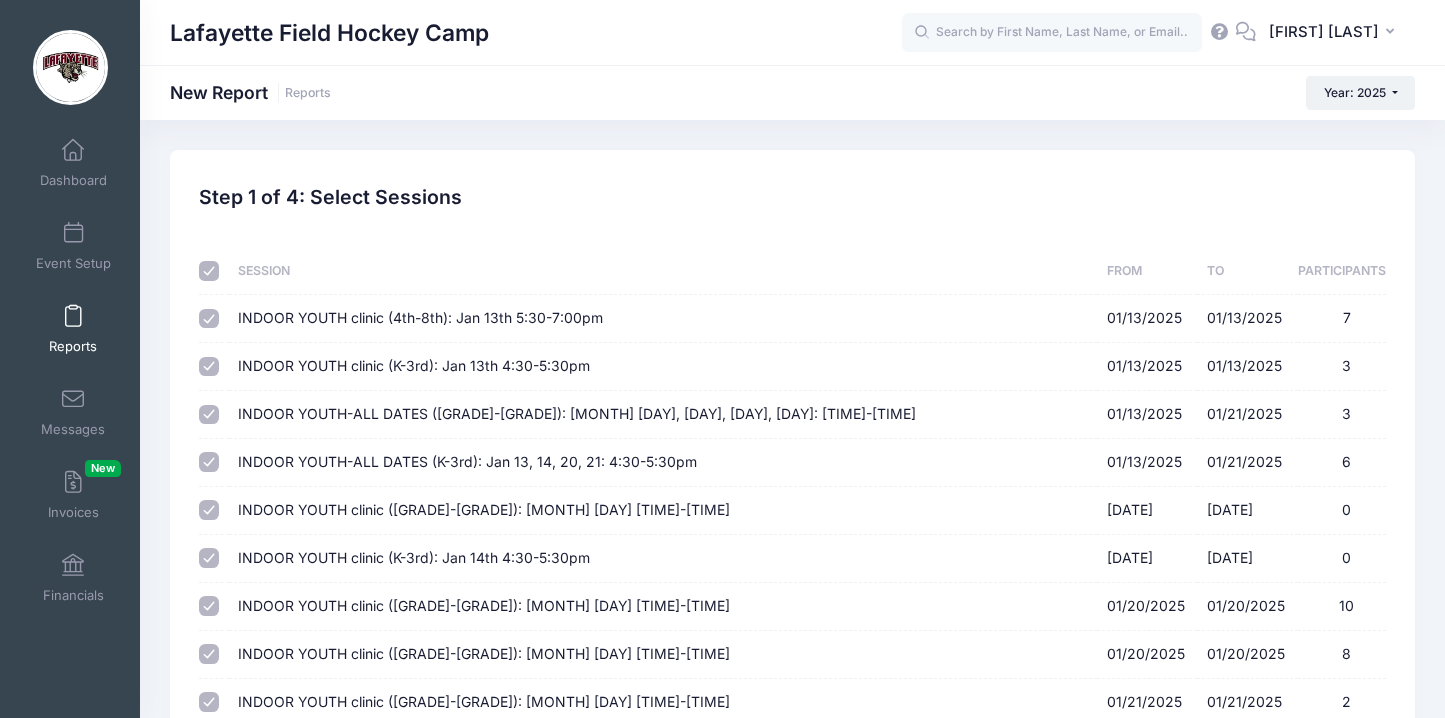 click at bounding box center [209, 271] 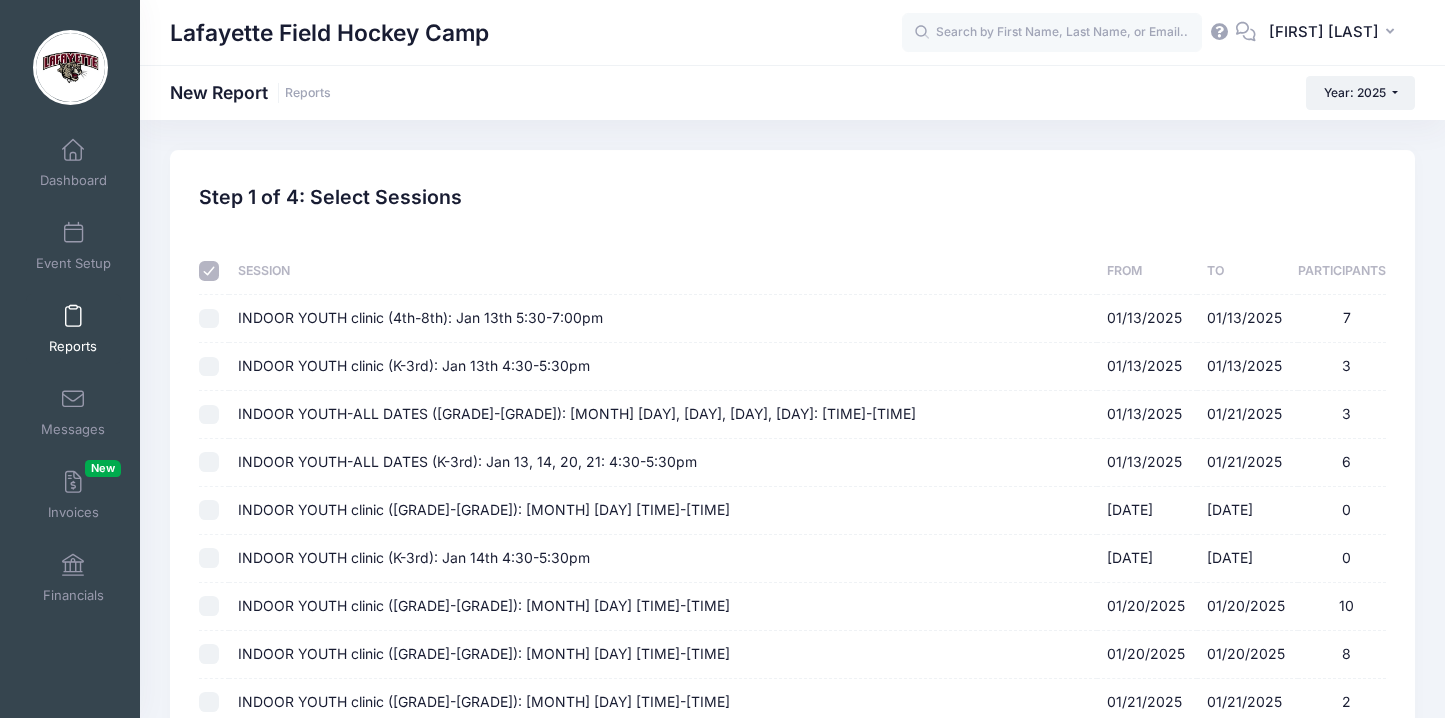 checkbox on "false" 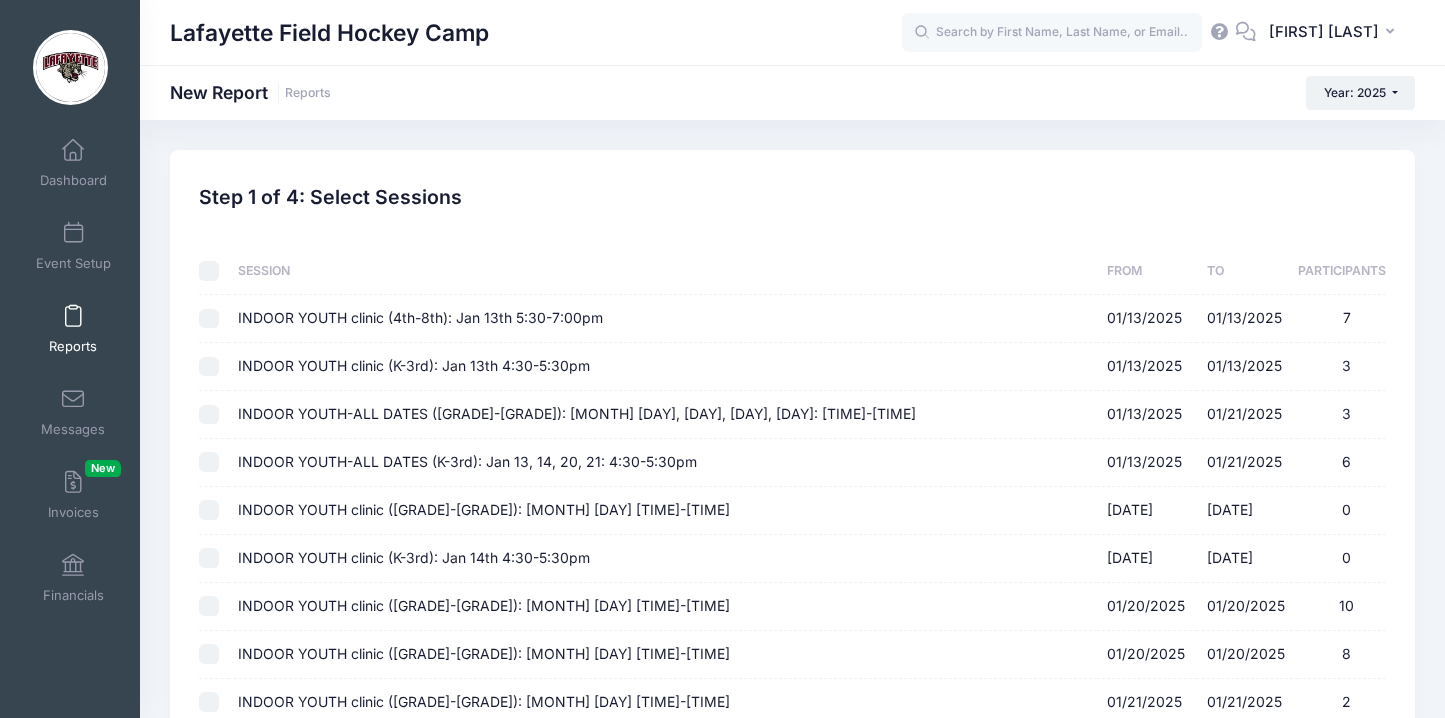 checkbox on "false" 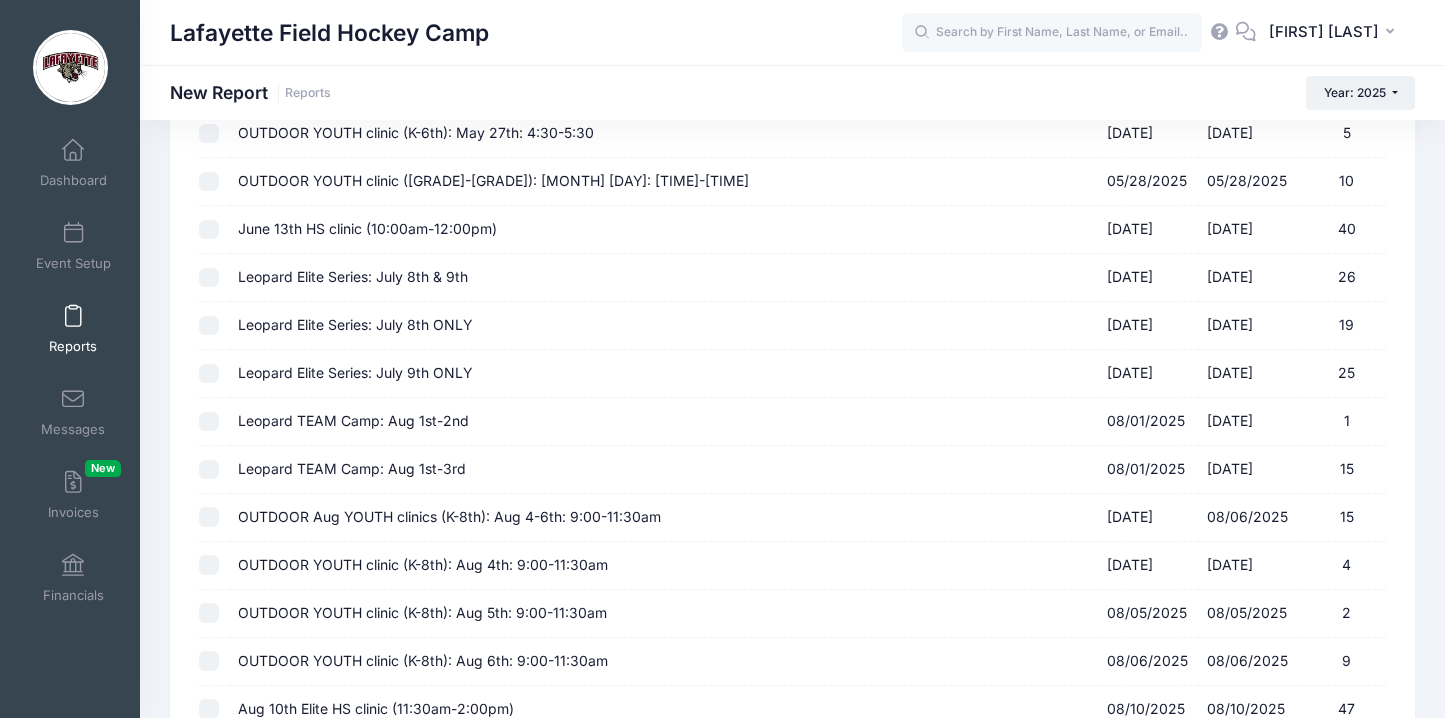scroll, scrollTop: 1168, scrollLeft: 0, axis: vertical 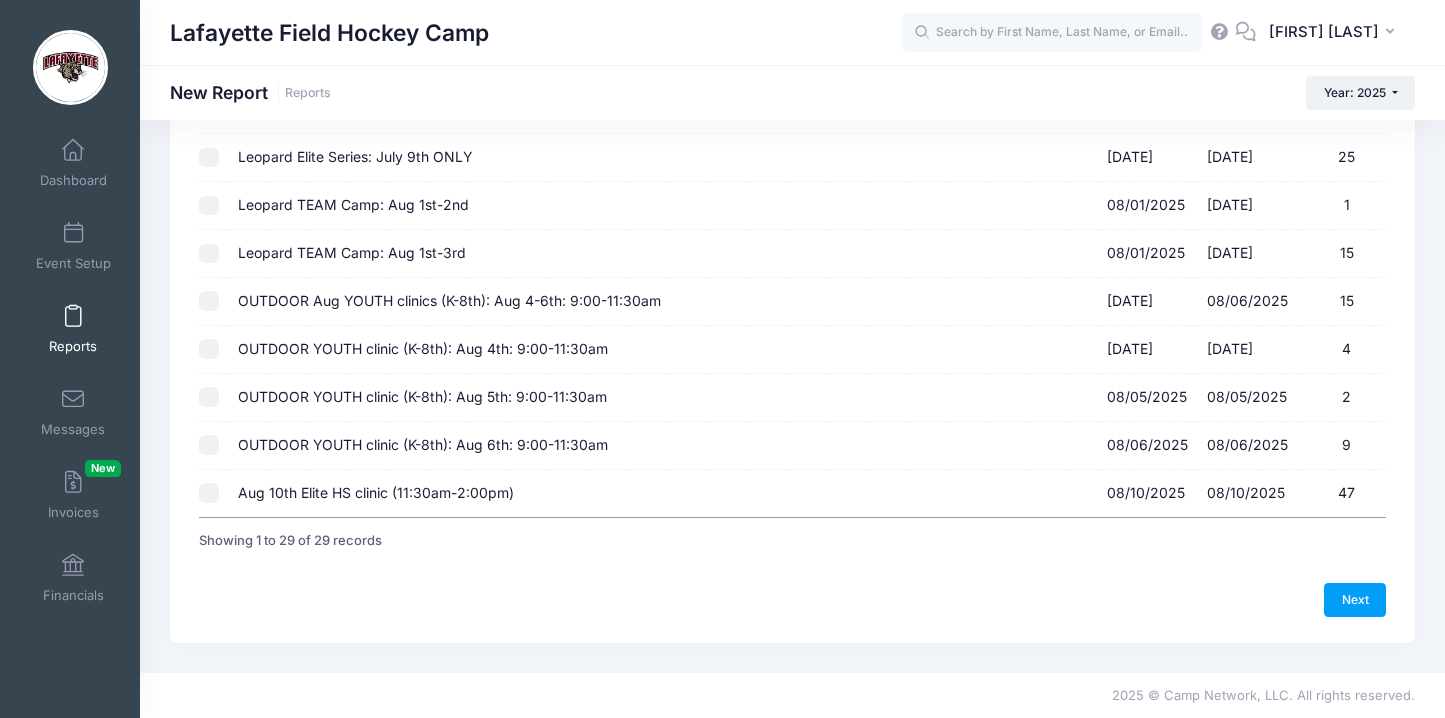 click on "Aug [DATE] Elite HS clinic (11:30am-2:00pm) [DATE] - [DATE] 47" at bounding box center [209, 493] 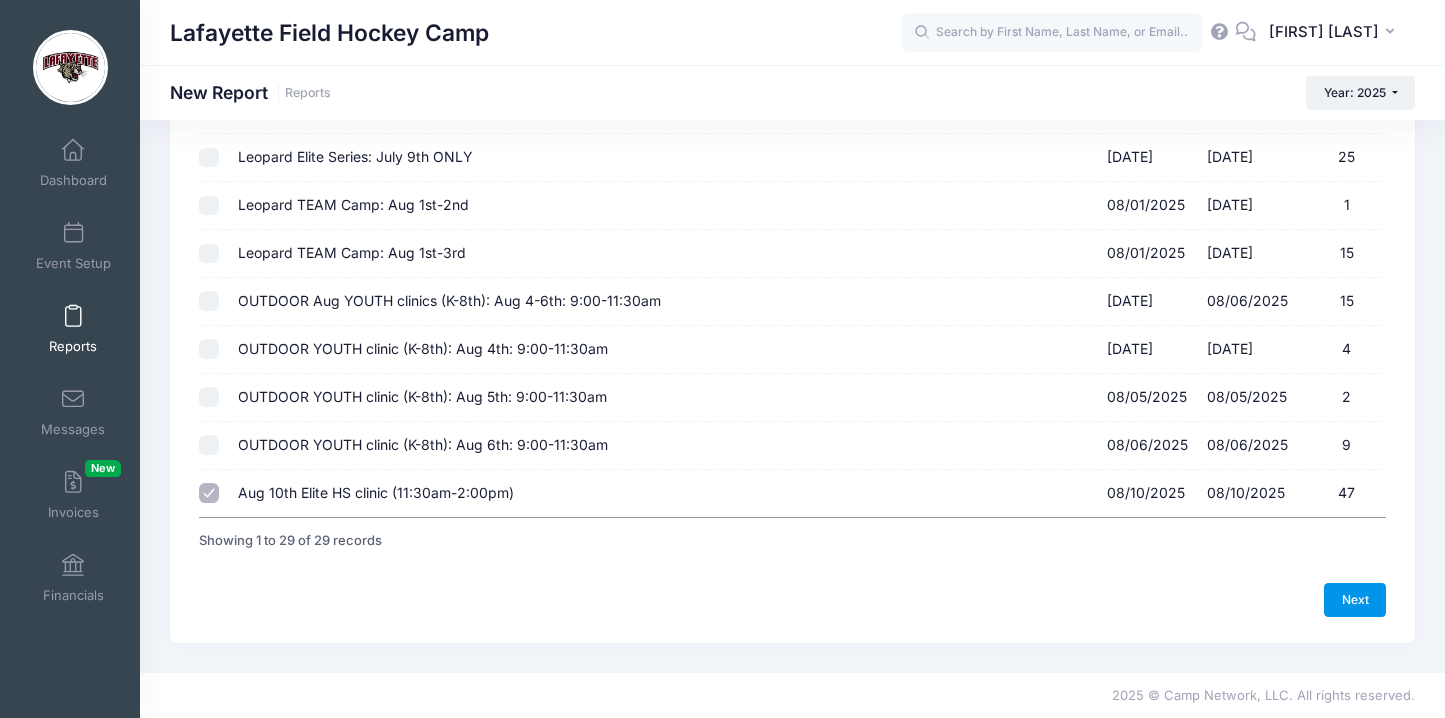 click on "Next" at bounding box center [1355, 600] 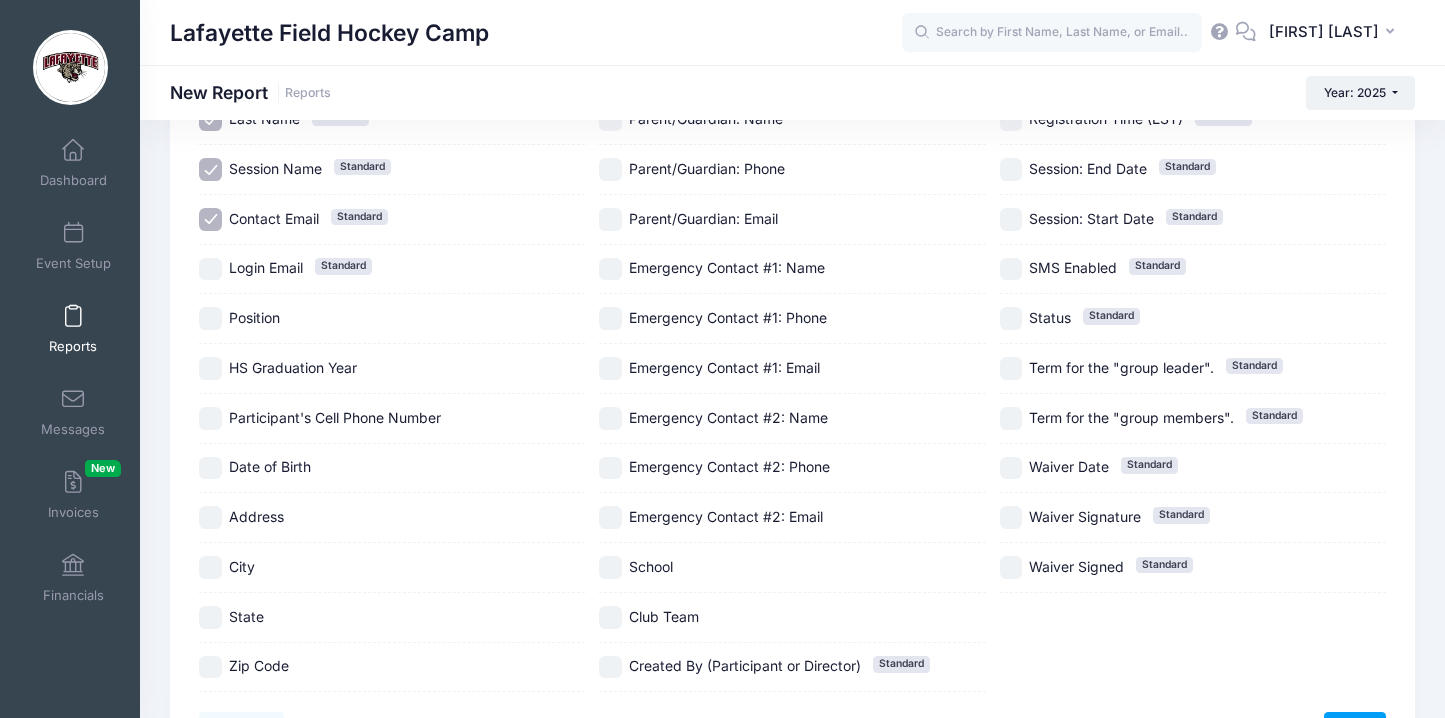 scroll, scrollTop: 283, scrollLeft: 0, axis: vertical 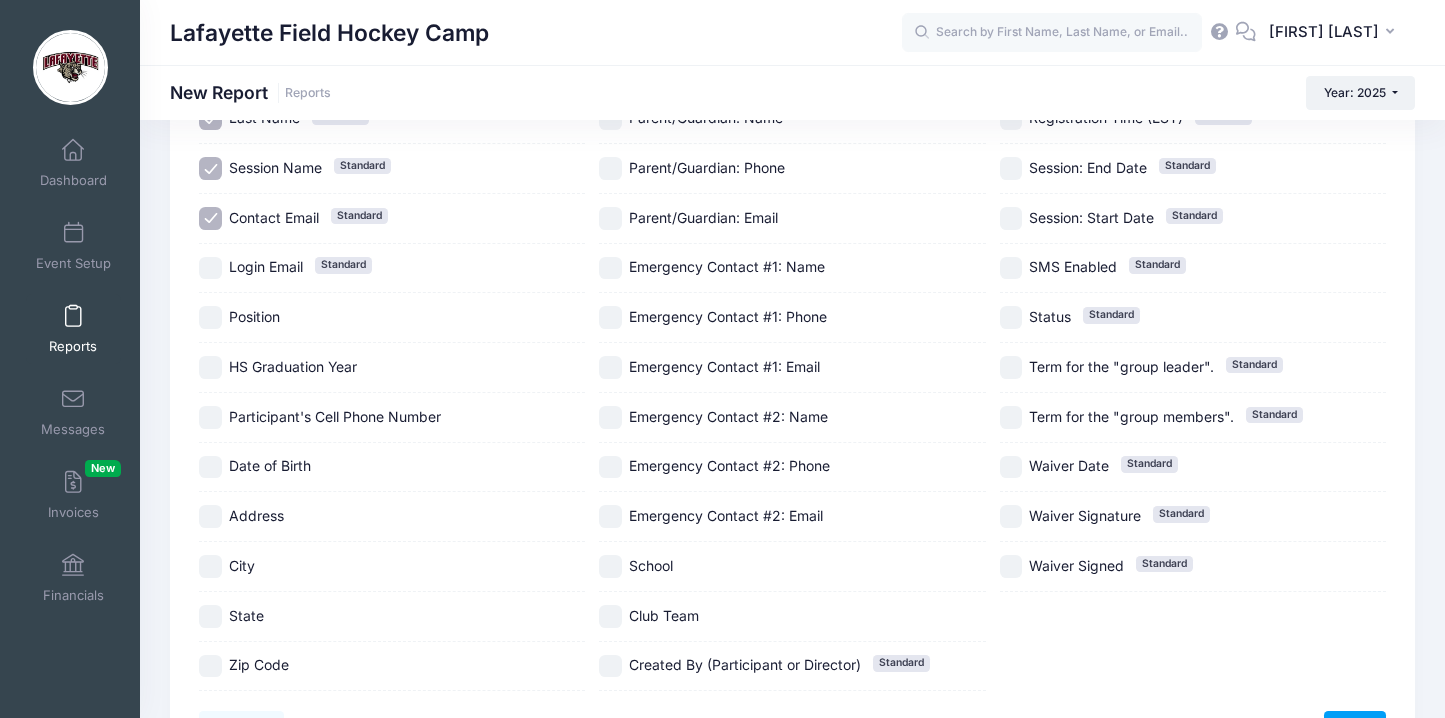 click on "Position" at bounding box center [210, 317] 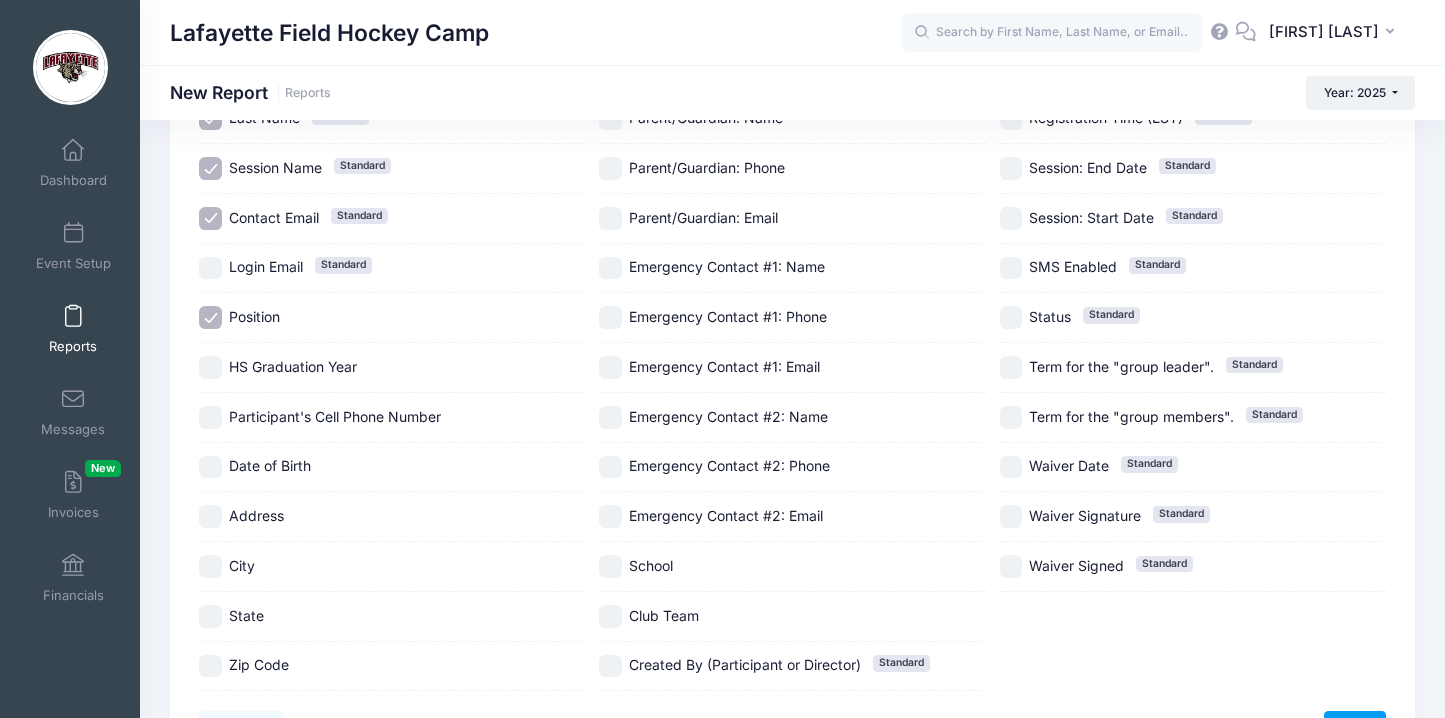 click on "HS Graduation Year" at bounding box center [210, 367] 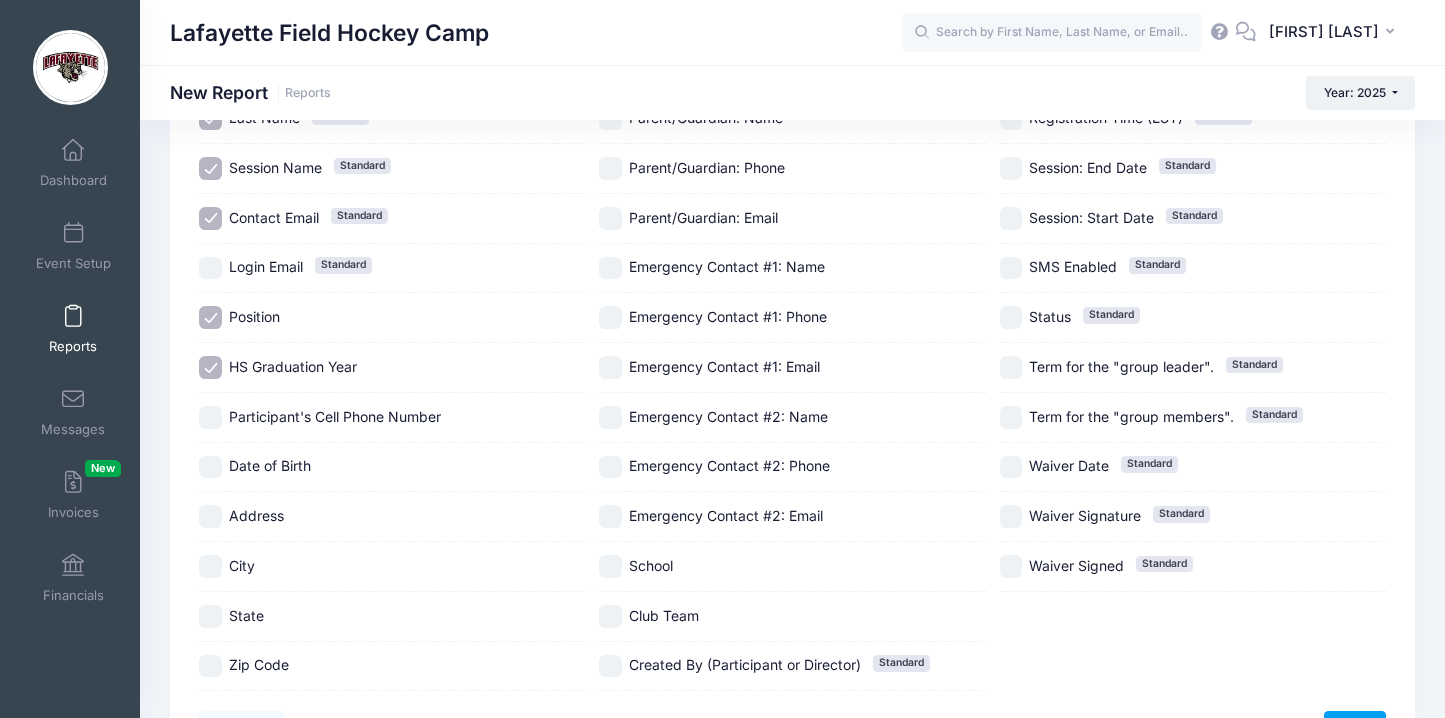 scroll, scrollTop: 411, scrollLeft: 0, axis: vertical 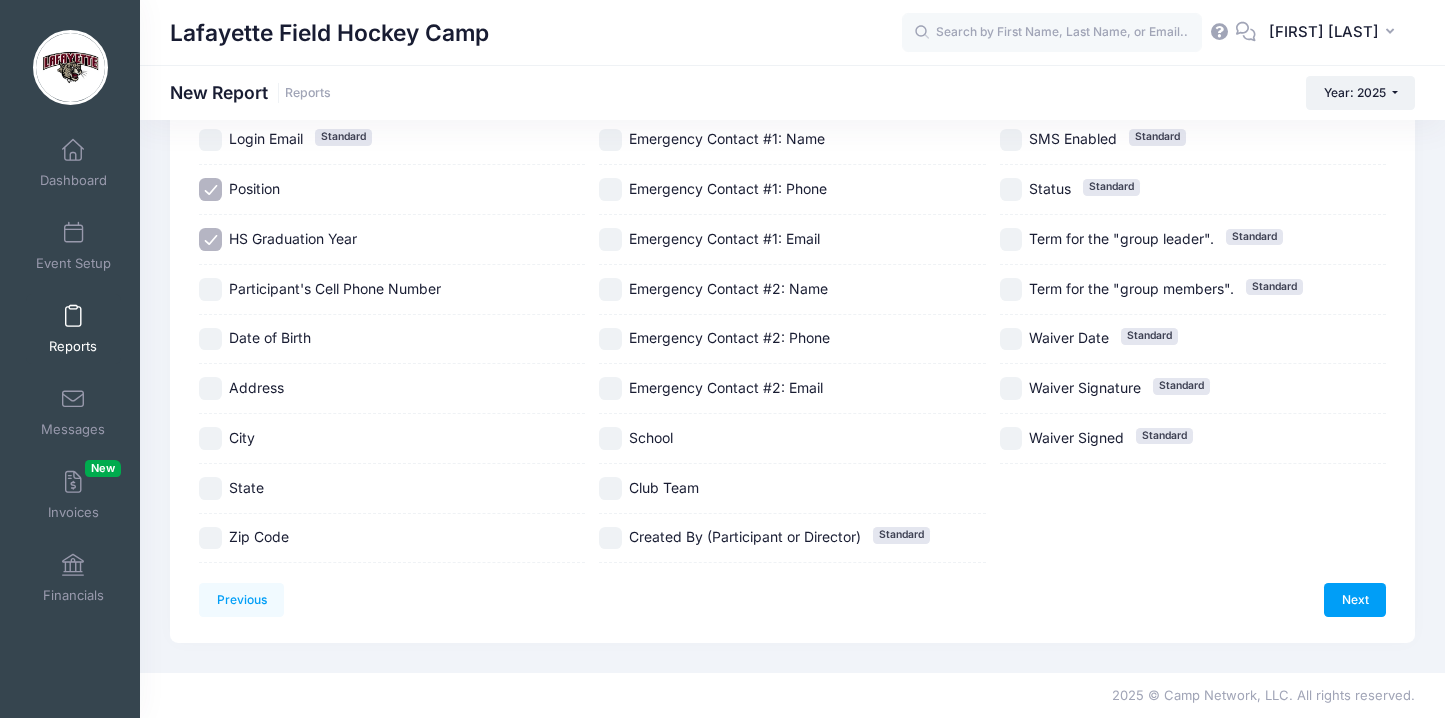 click on "State" at bounding box center [210, 488] 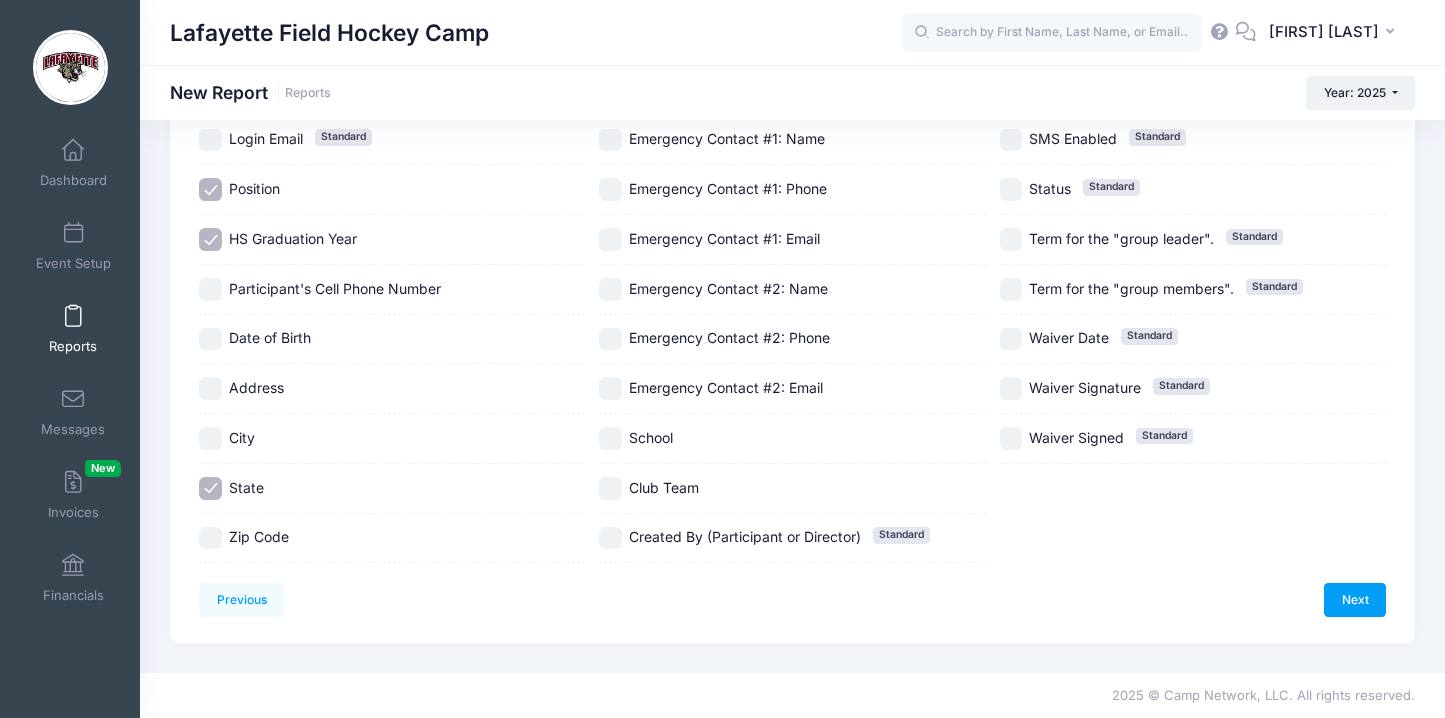 click on "School" at bounding box center [610, 438] 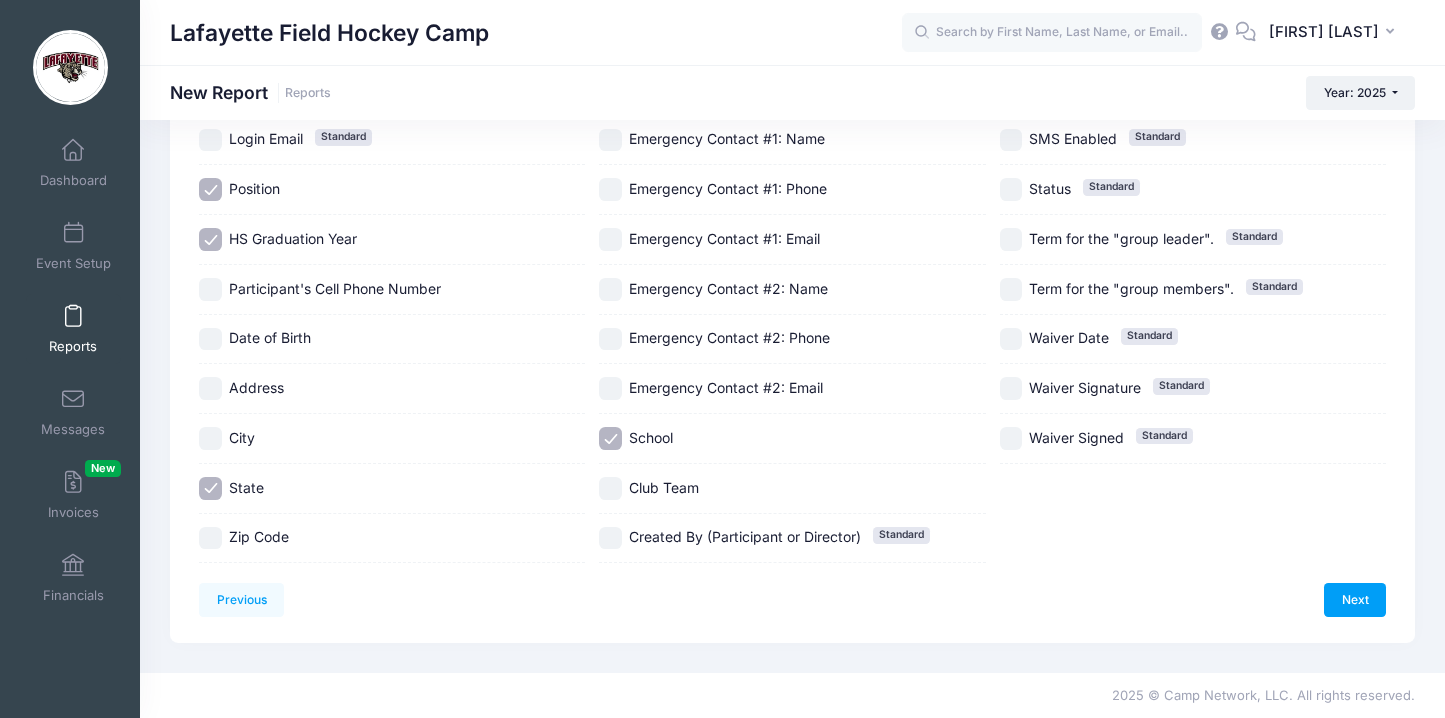 click on "Club Team" at bounding box center (610, 488) 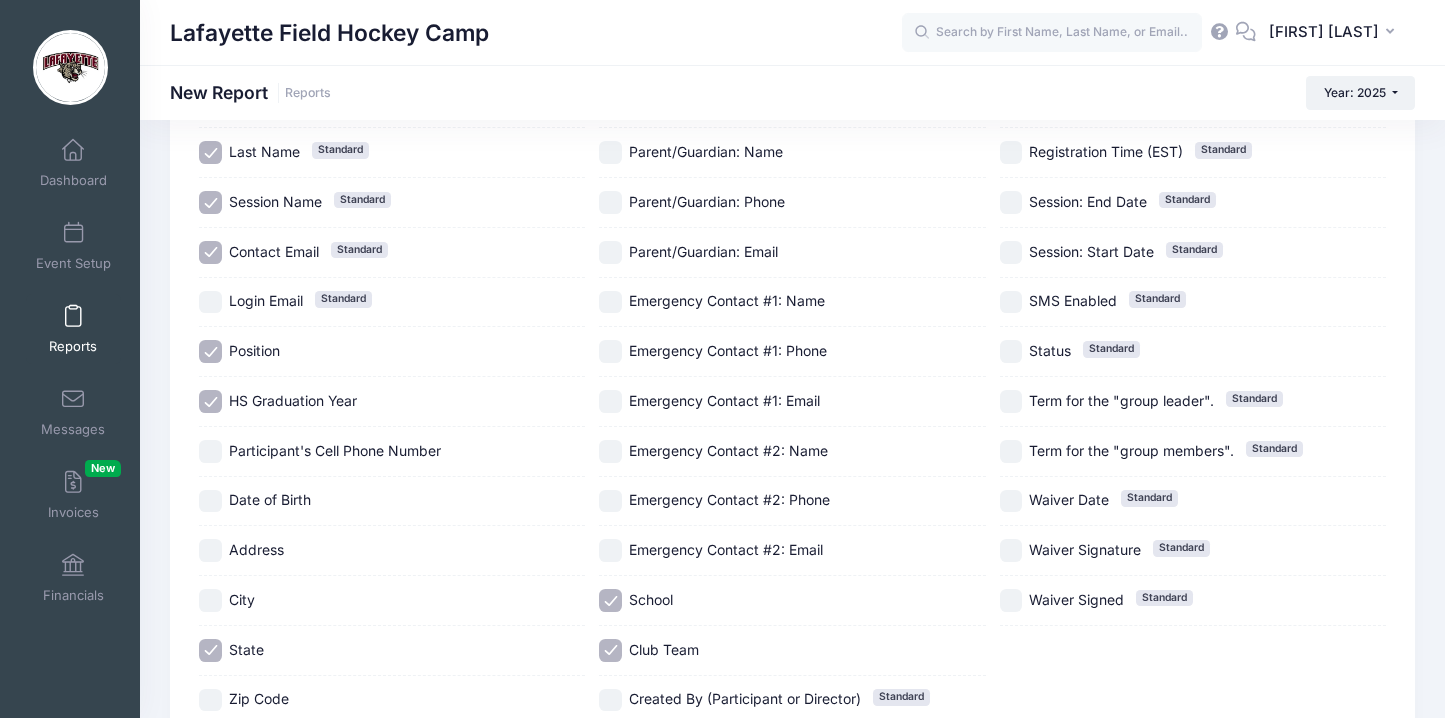 scroll, scrollTop: 411, scrollLeft: 0, axis: vertical 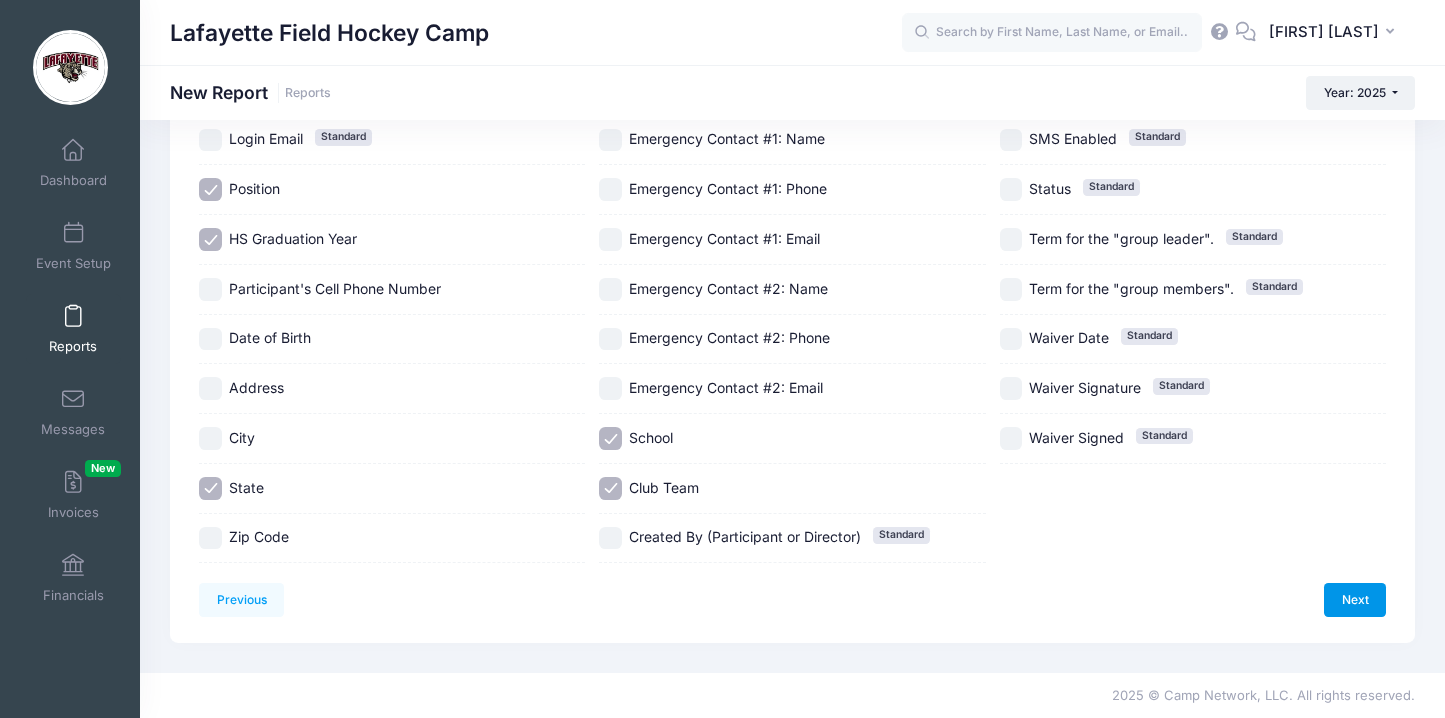 click on "Next" at bounding box center (1355, 600) 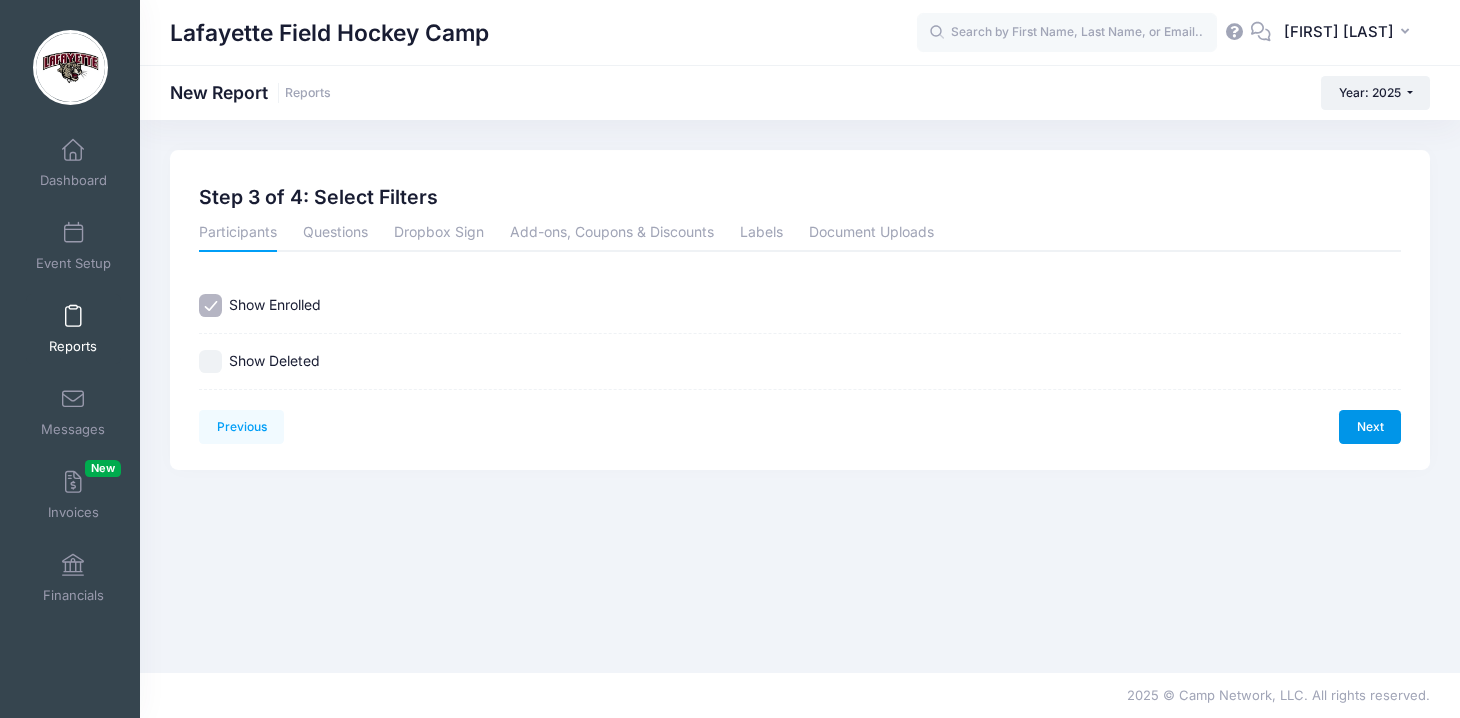 click on "Next" at bounding box center [1370, 427] 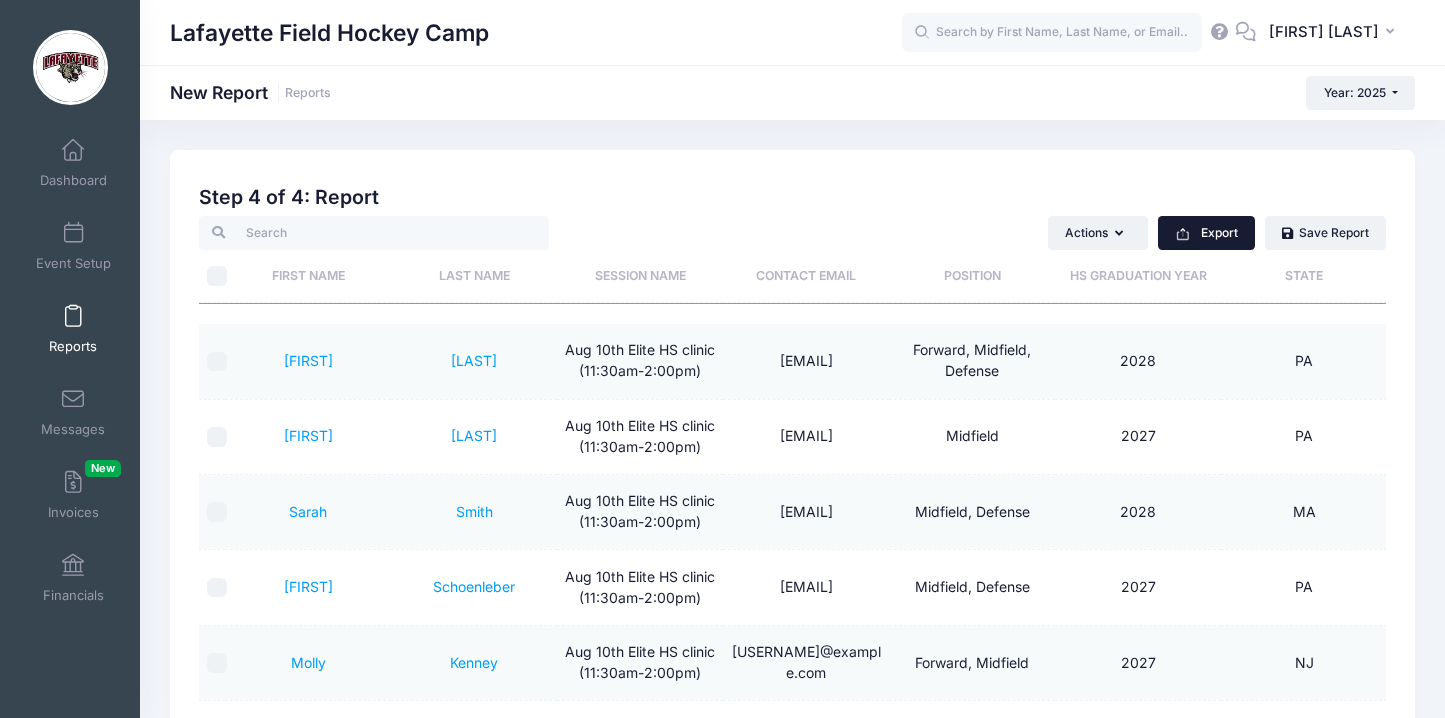 click on "Export" at bounding box center [1206, 233] 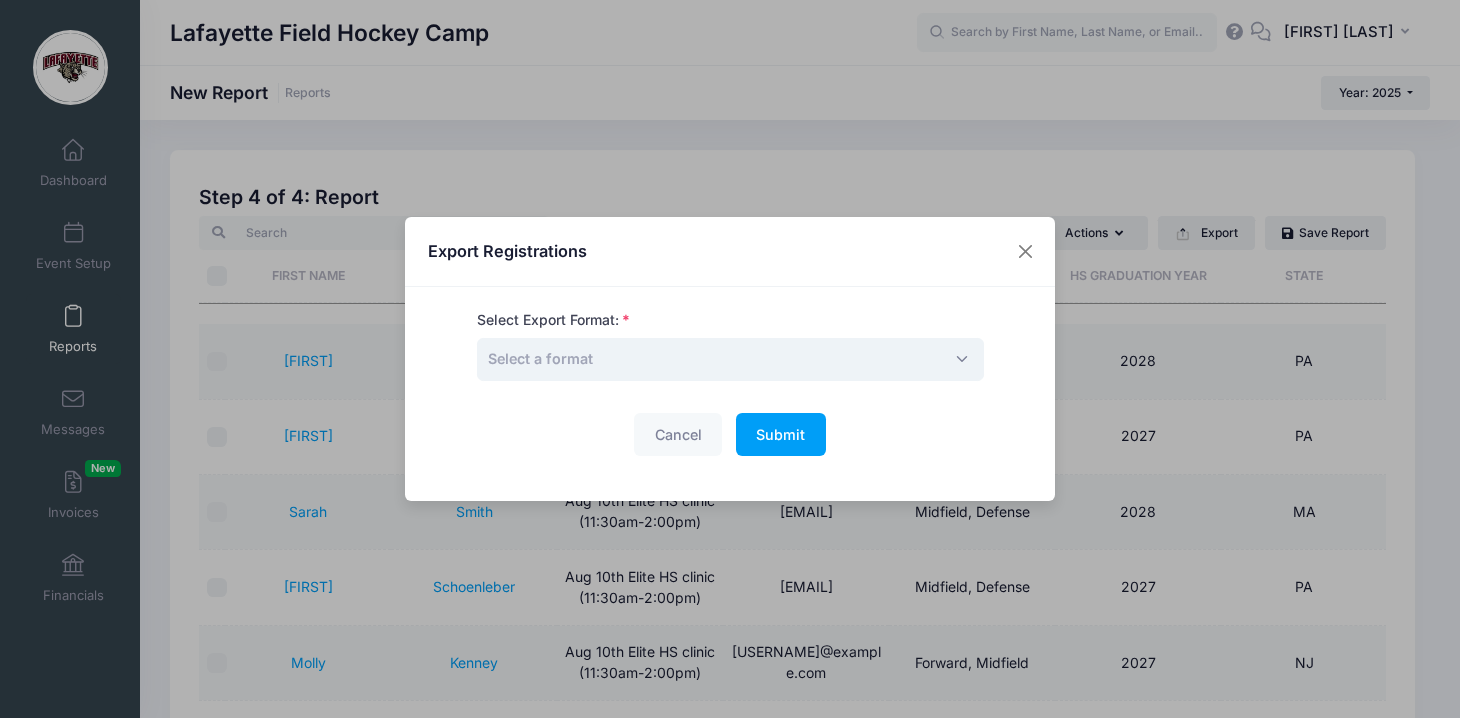 click on "Select a format" at bounding box center [730, 359] 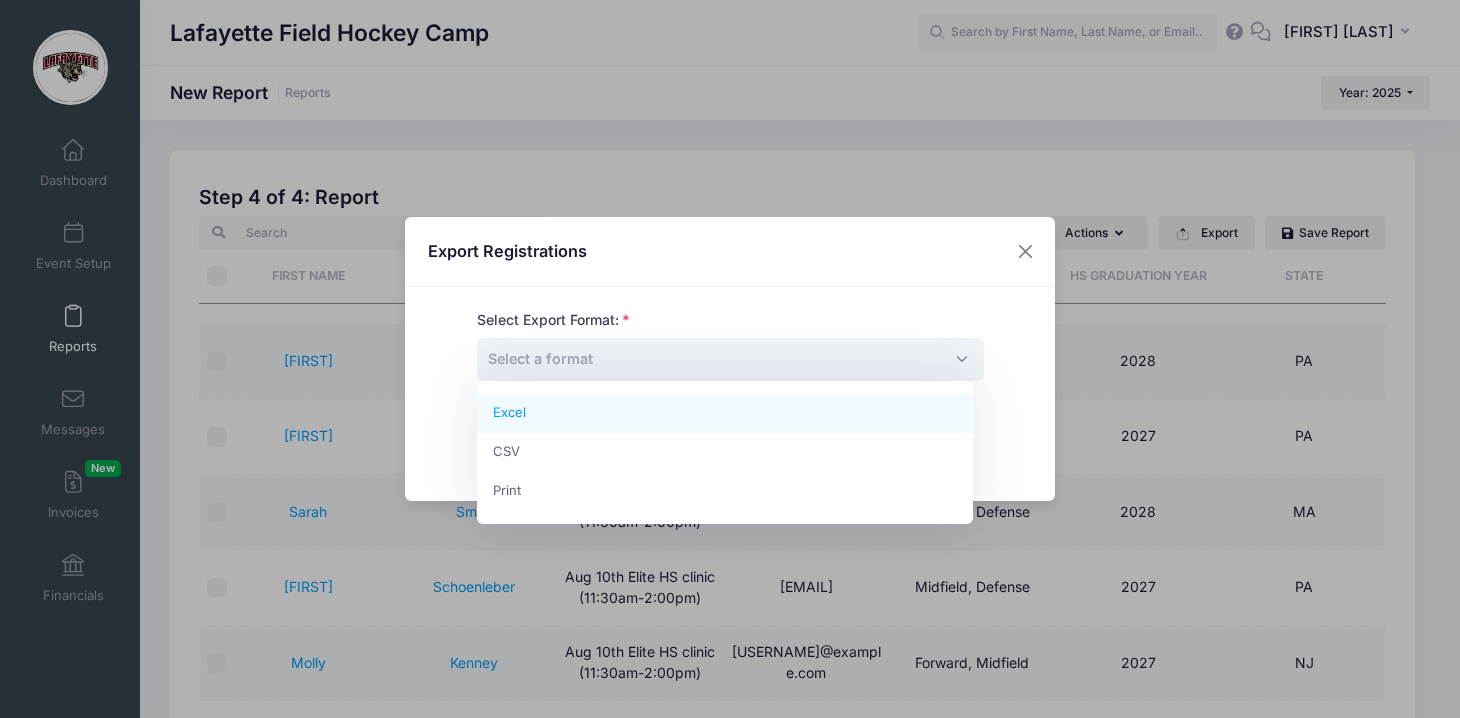 select on "excel" 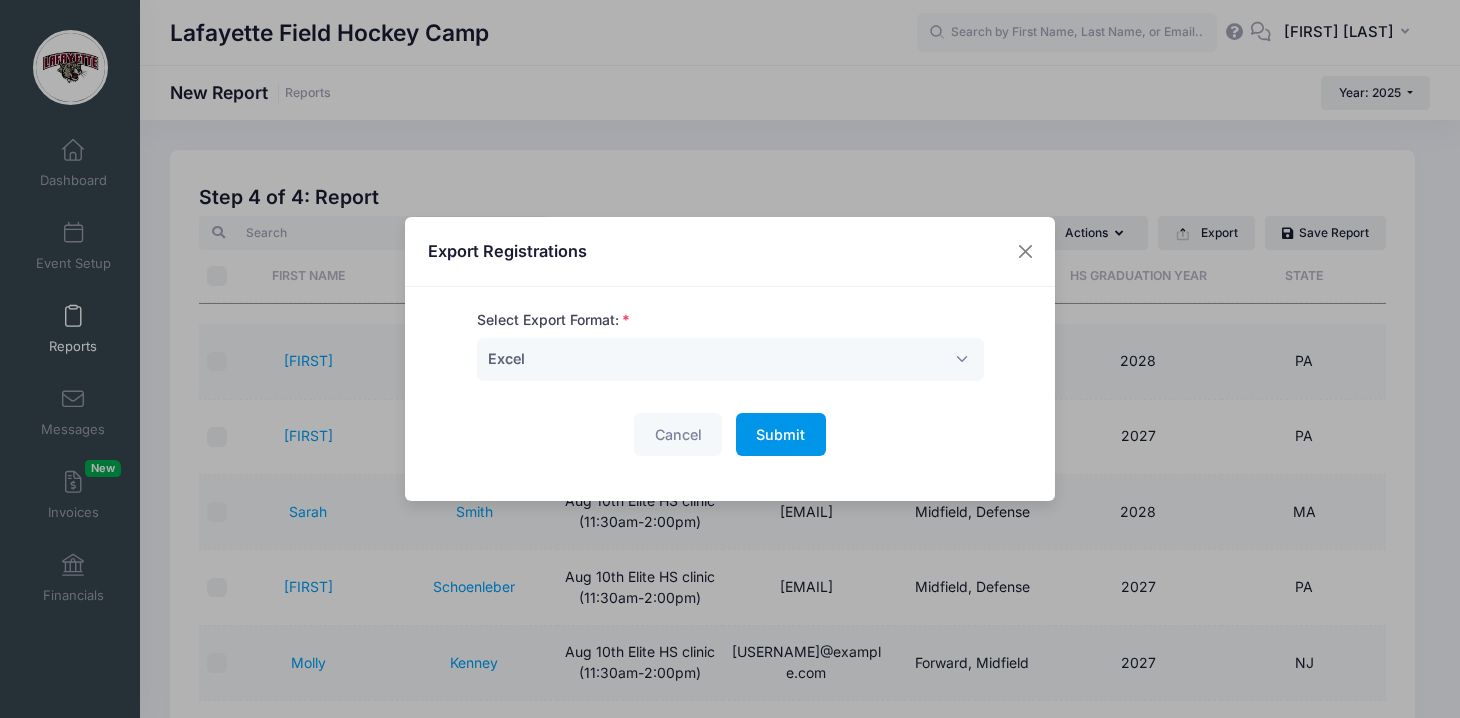 click on "Submit" at bounding box center [780, 434] 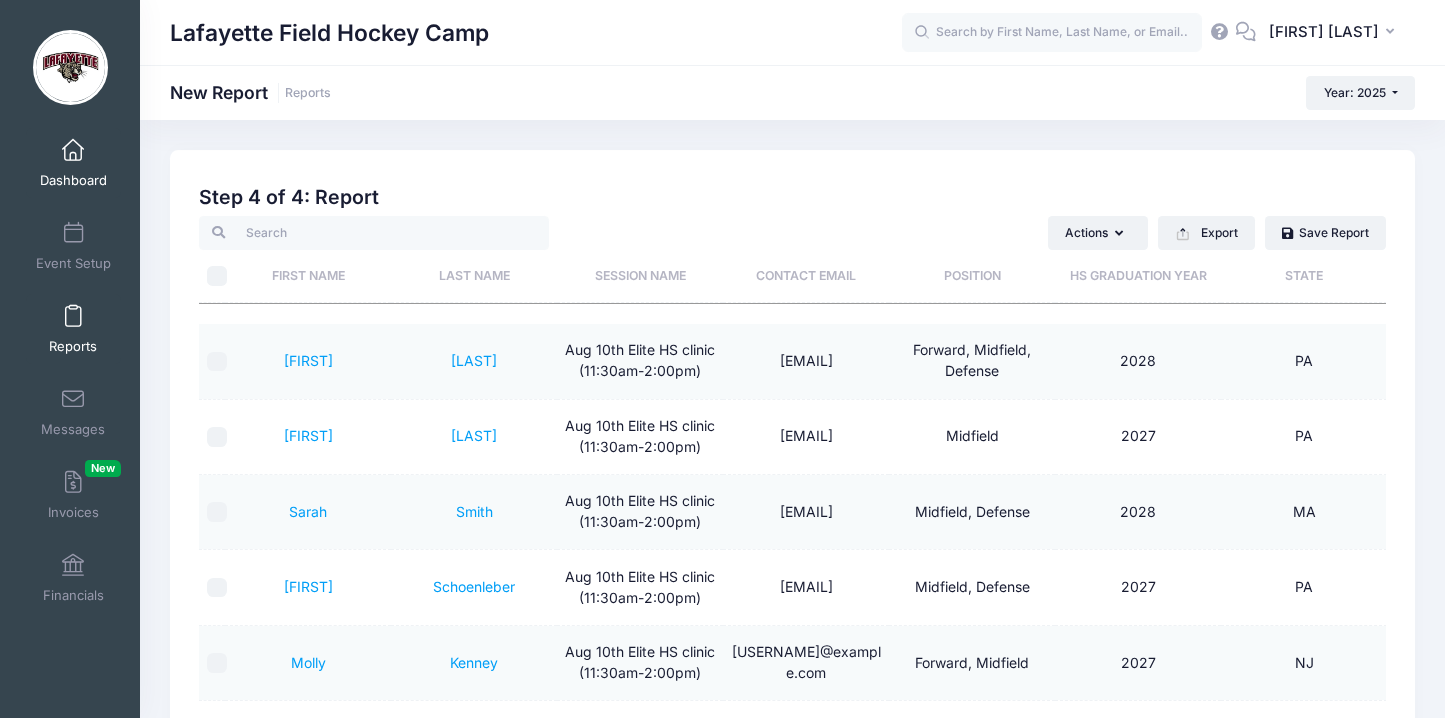 click at bounding box center [73, 151] 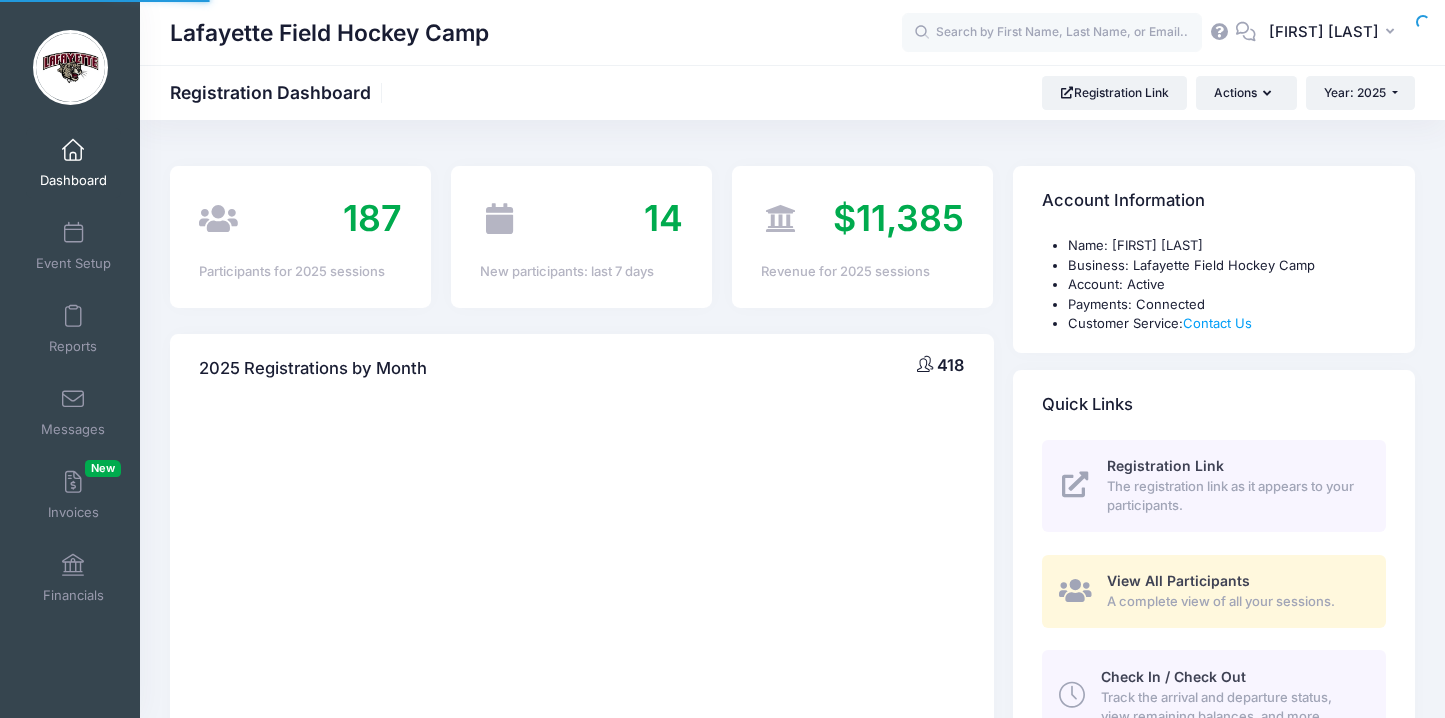 scroll, scrollTop: 0, scrollLeft: 0, axis: both 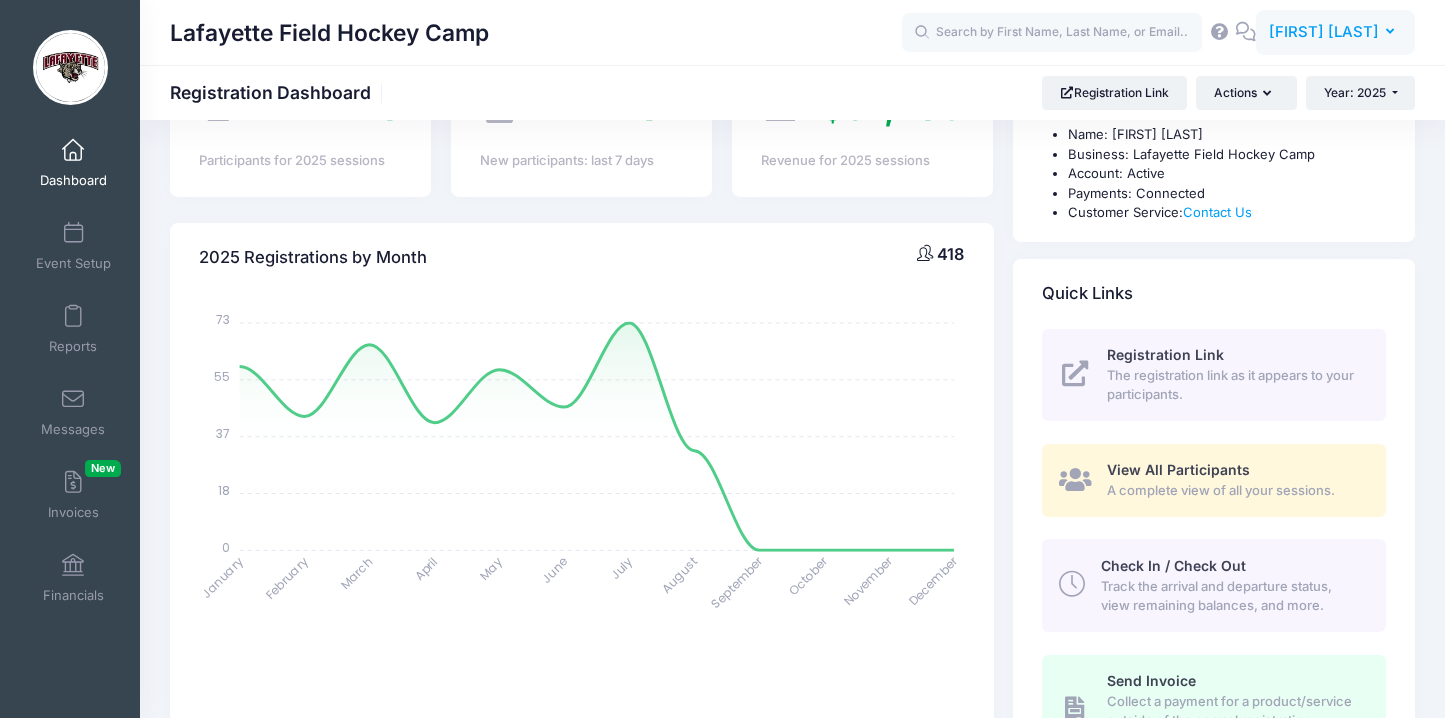 click at bounding box center (1394, 32) 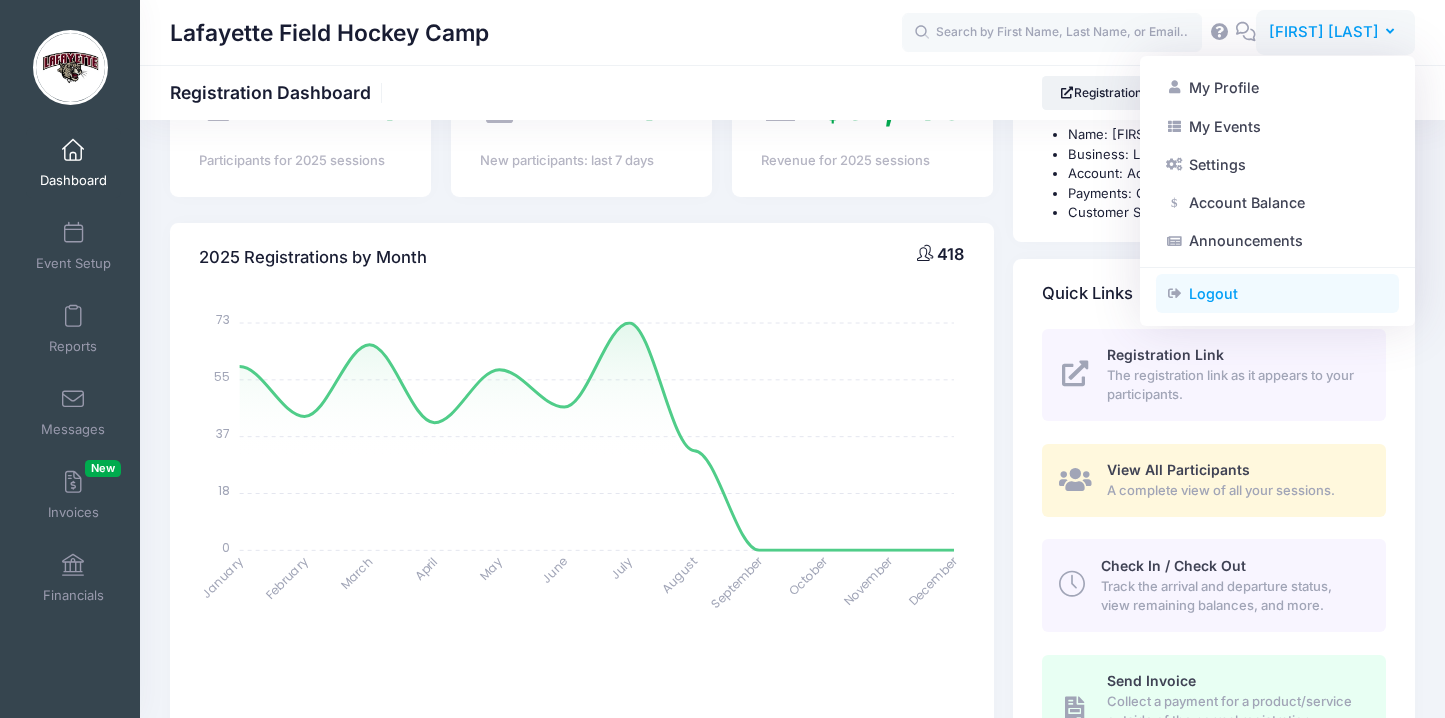 click on "Logout" at bounding box center [1277, 294] 